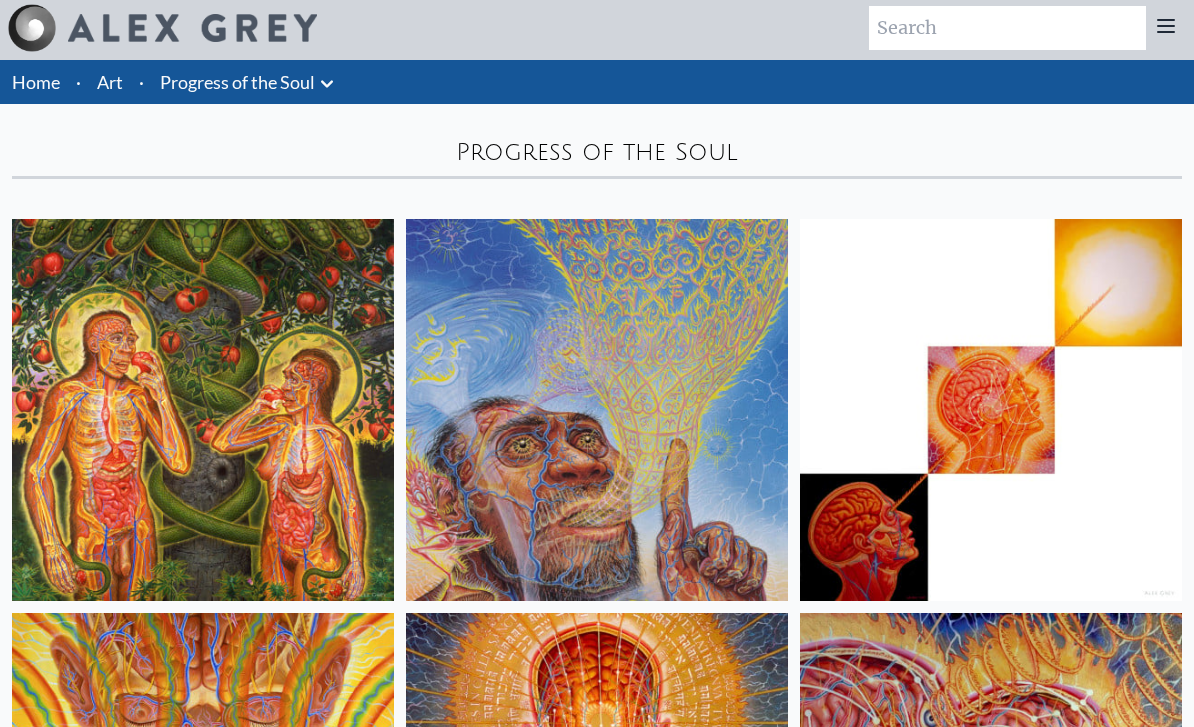 scroll, scrollTop: 0, scrollLeft: 0, axis: both 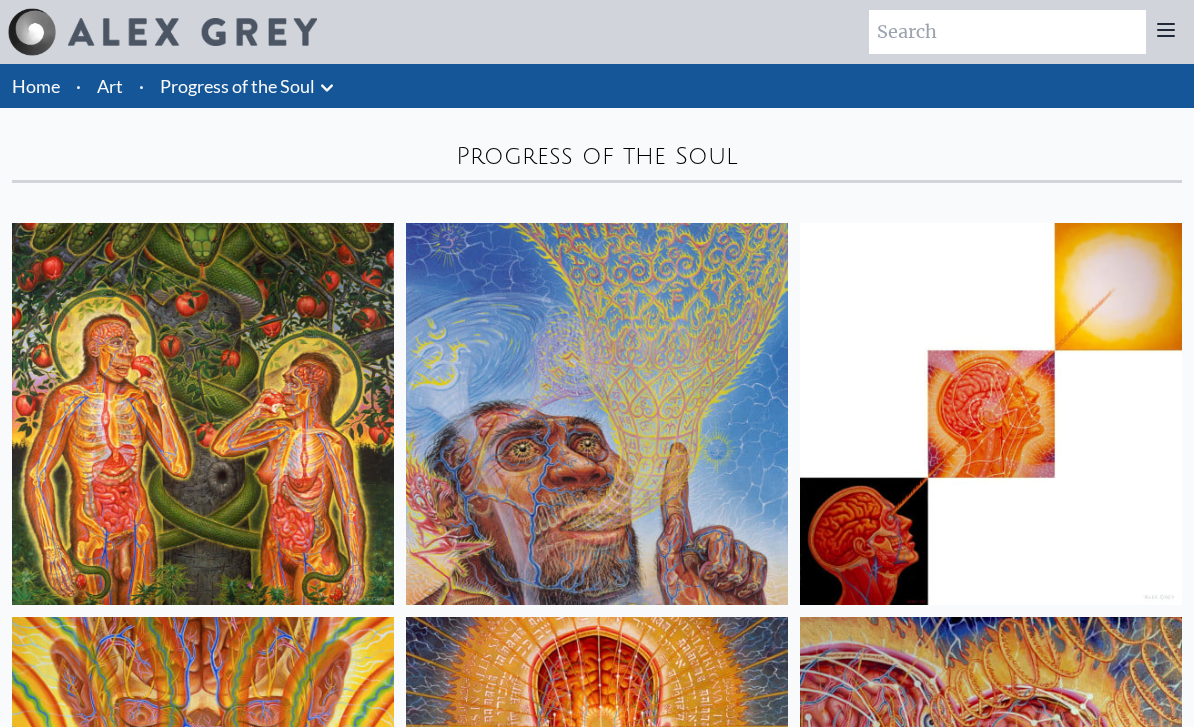 click on "Art" at bounding box center [110, 86] 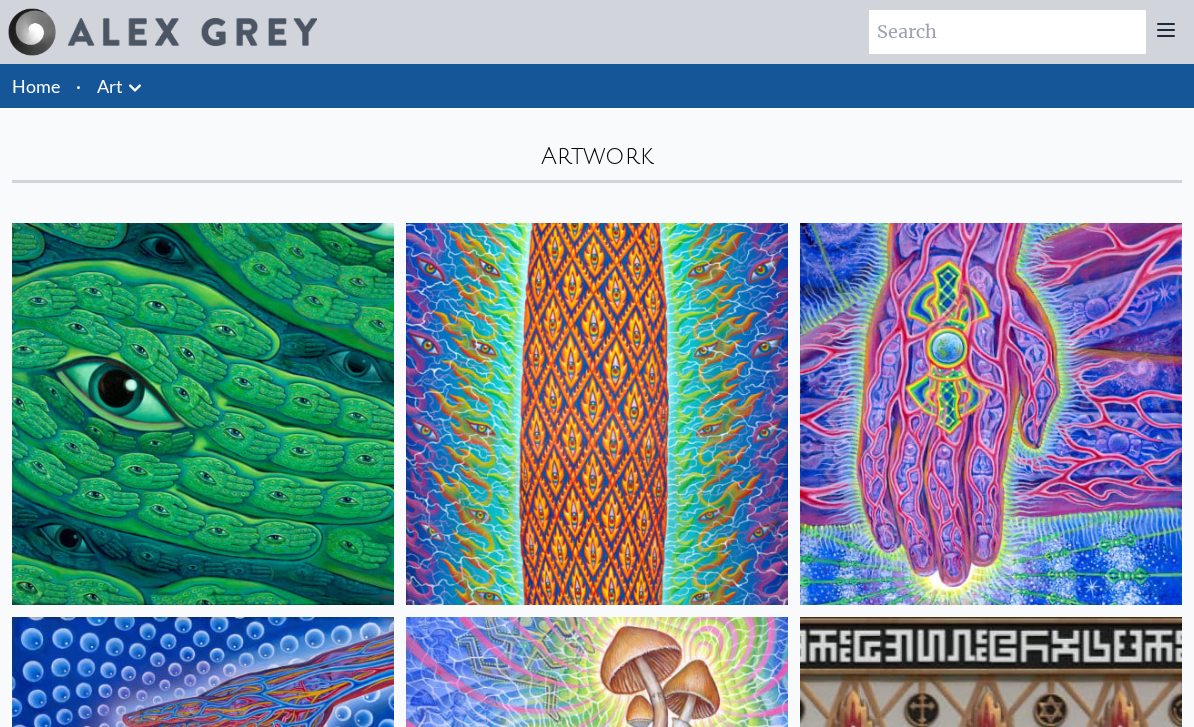 scroll, scrollTop: 0, scrollLeft: 0, axis: both 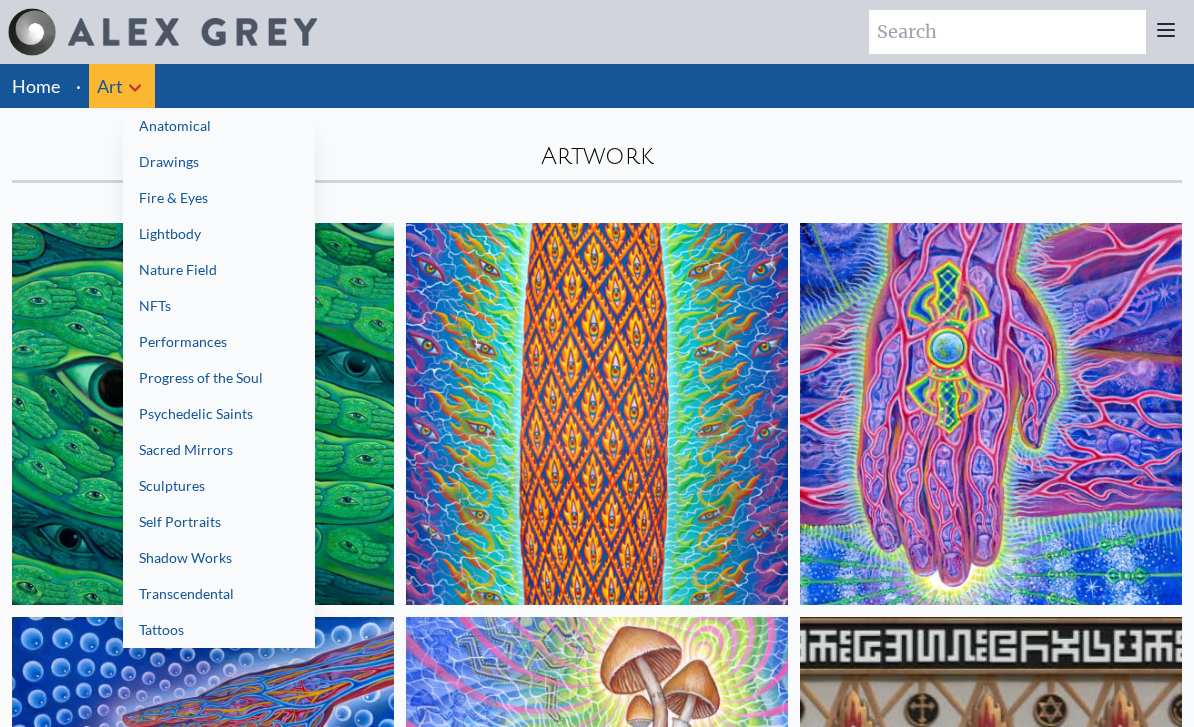 click on "Sacred Mirrors" at bounding box center (219, 450) 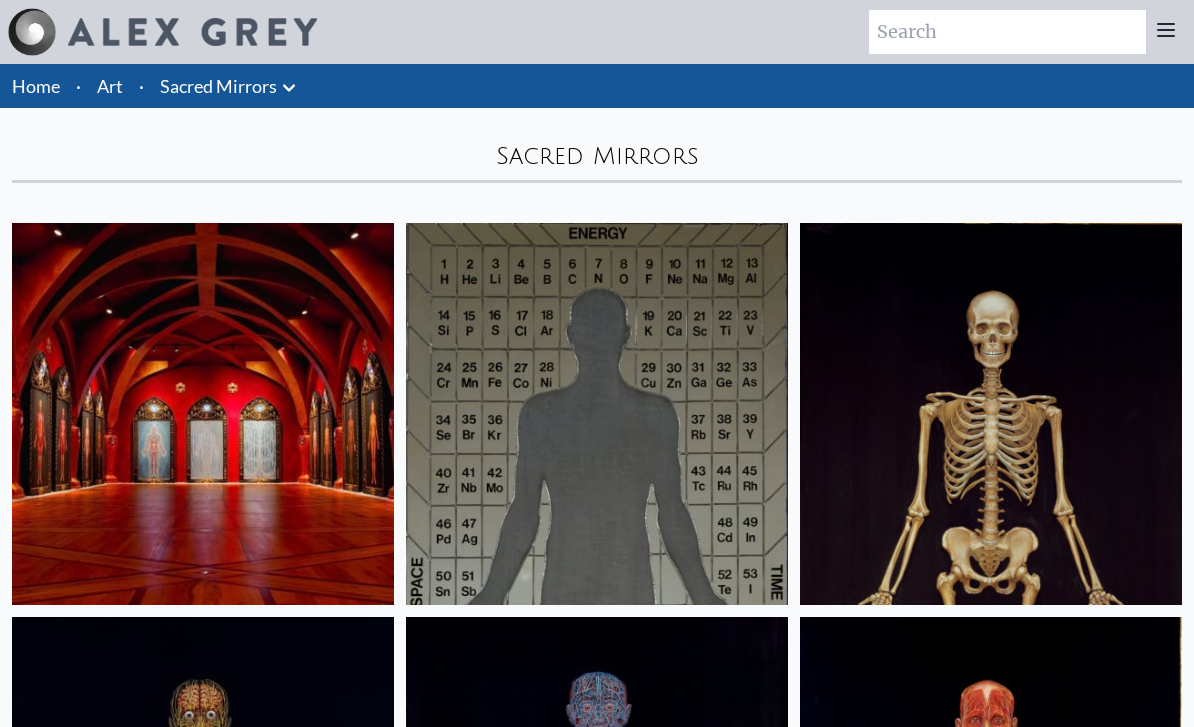 scroll, scrollTop: 0, scrollLeft: 0, axis: both 